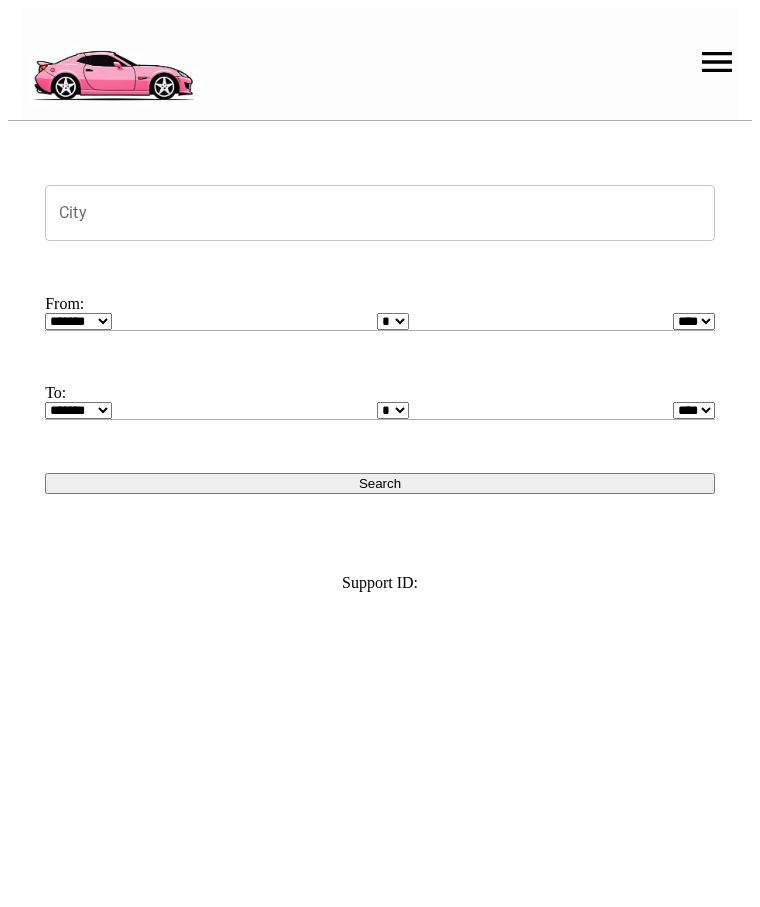 scroll, scrollTop: 0, scrollLeft: 0, axis: both 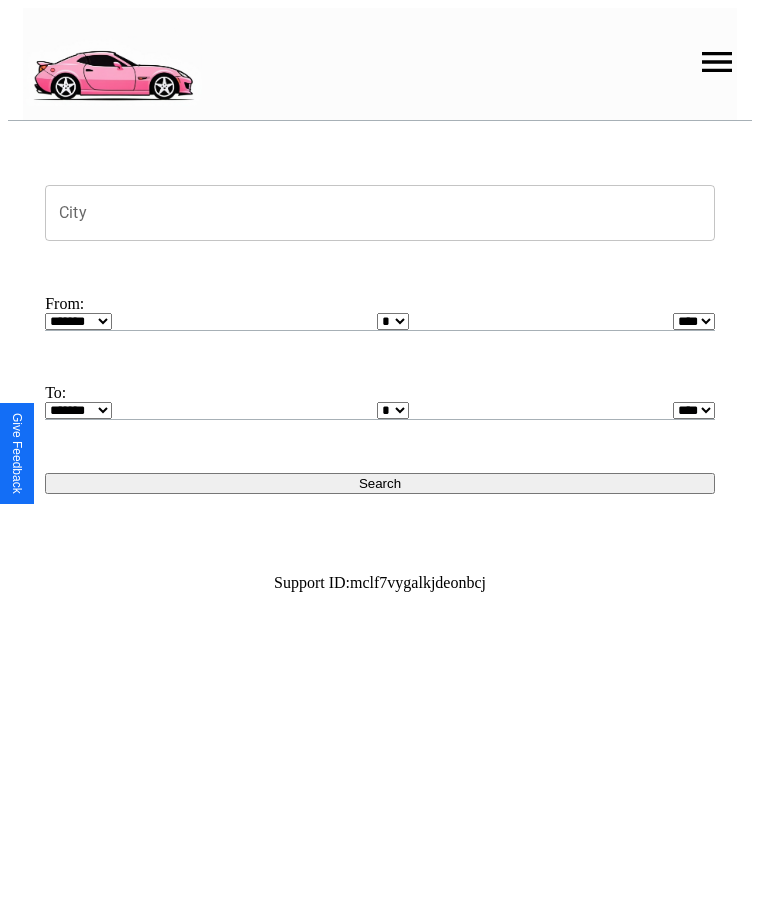 click at bounding box center [717, 62] 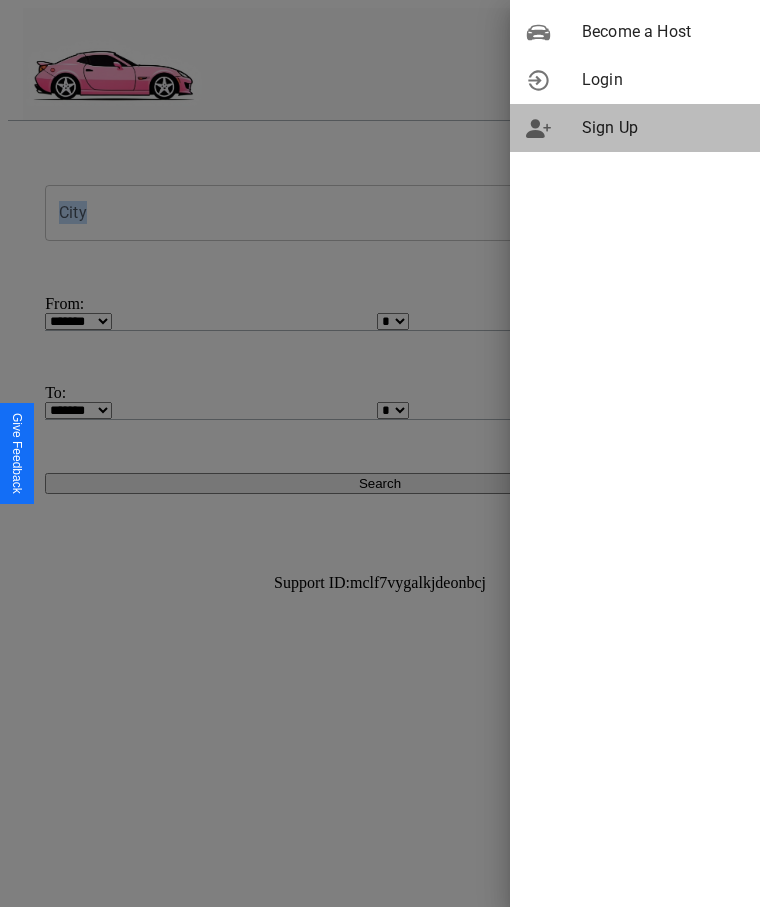 click on "Sign Up" at bounding box center [663, 128] 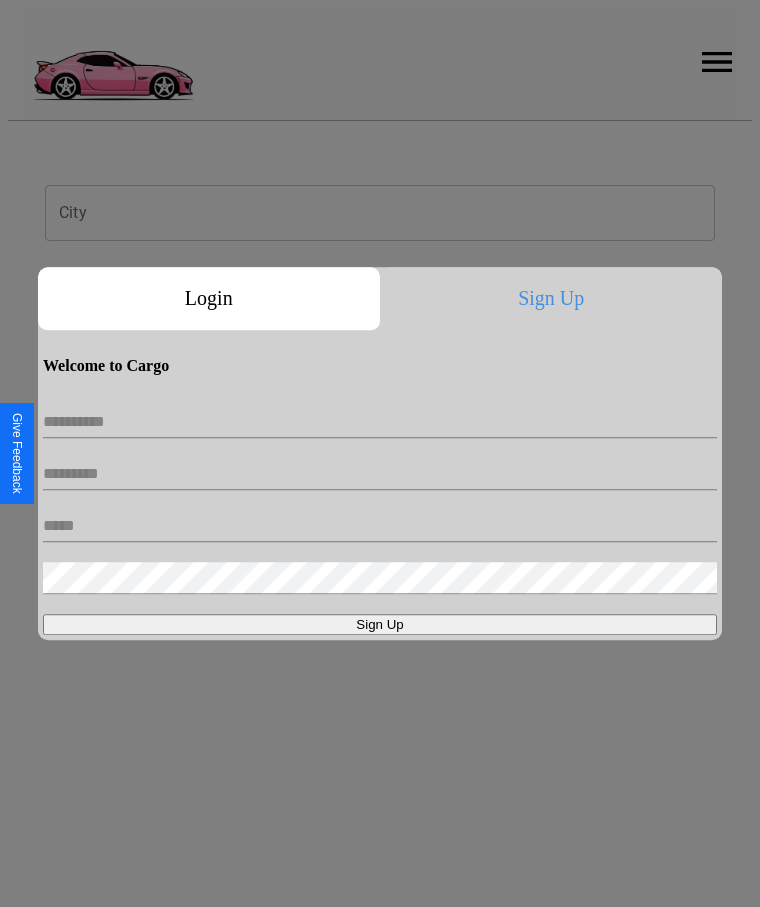 click at bounding box center [380, 422] 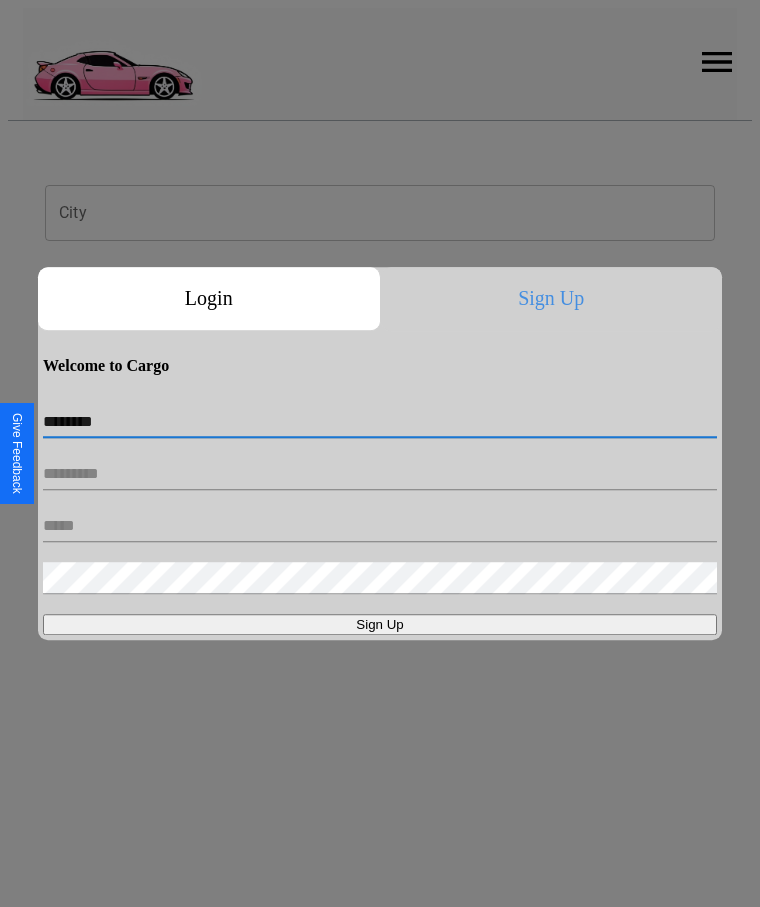 type on "********" 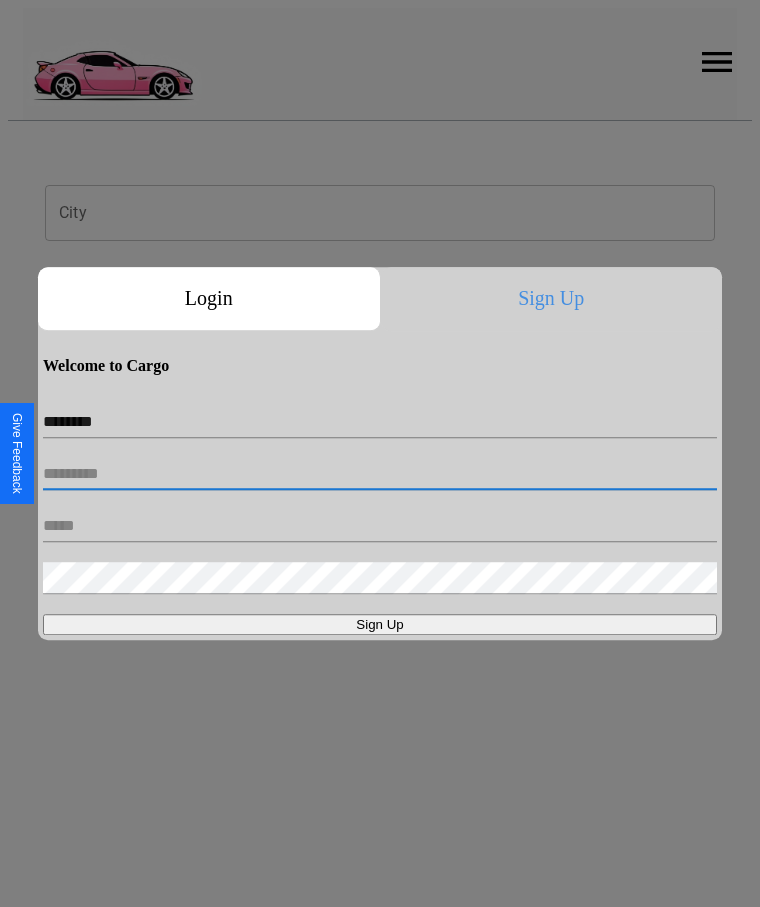 click at bounding box center (380, 474) 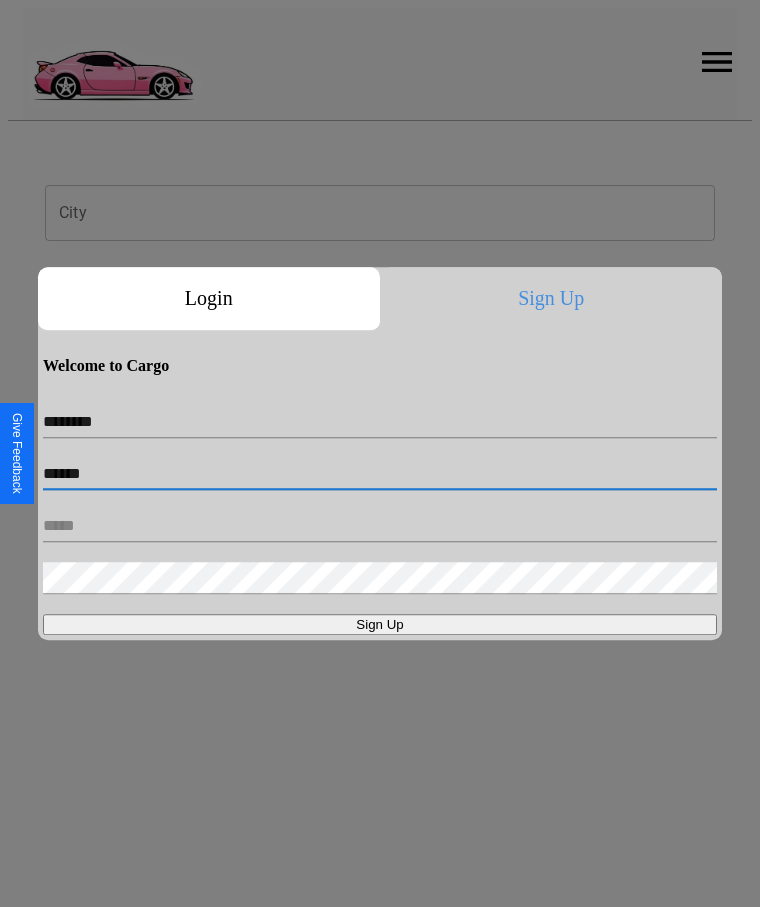 type on "******" 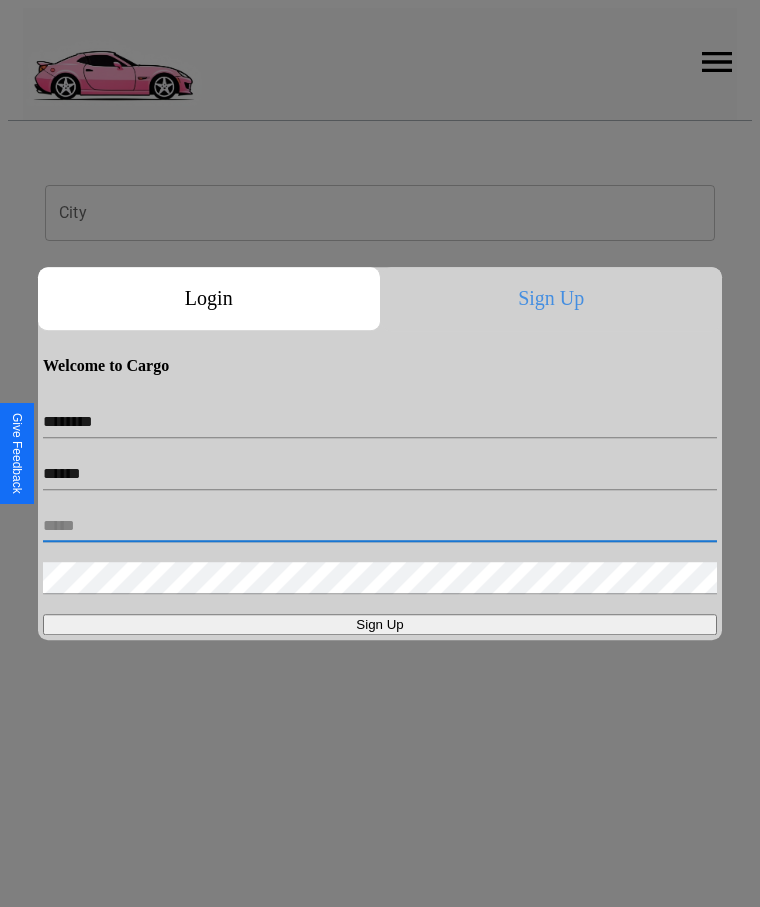 click at bounding box center [380, 526] 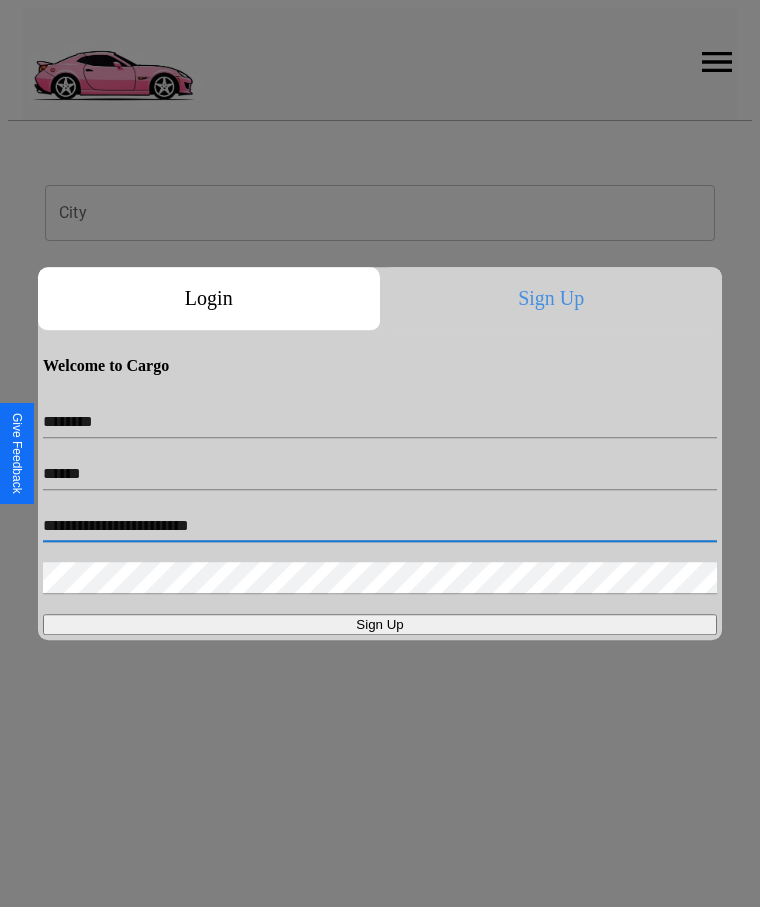 type on "**********" 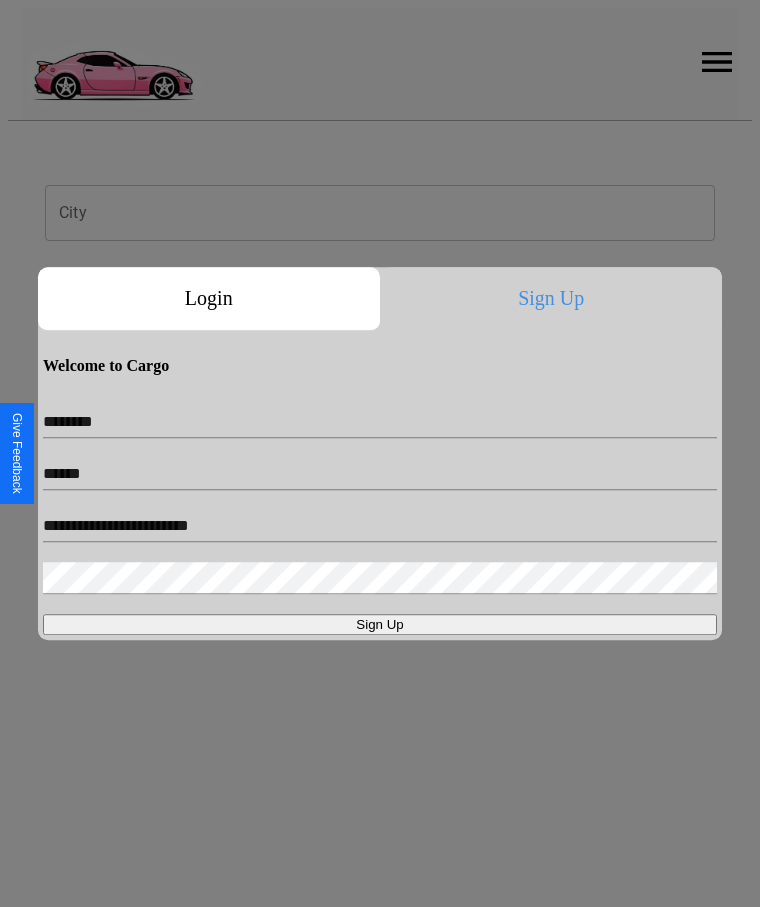 click on "Sign Up" at bounding box center (380, 624) 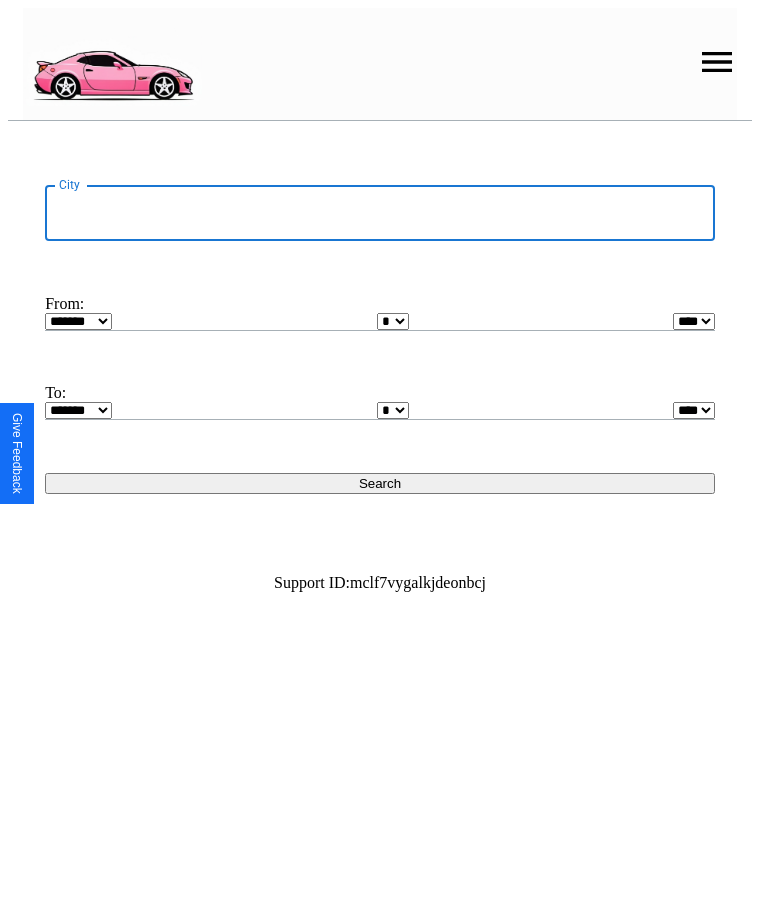 click on "City" at bounding box center (380, 213) 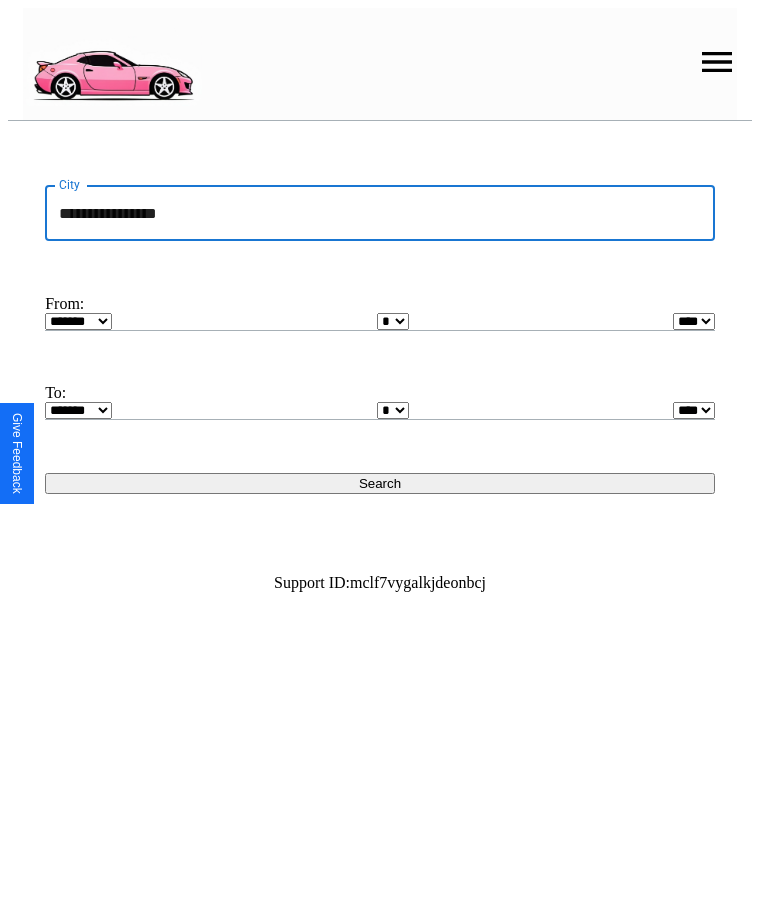 type on "**********" 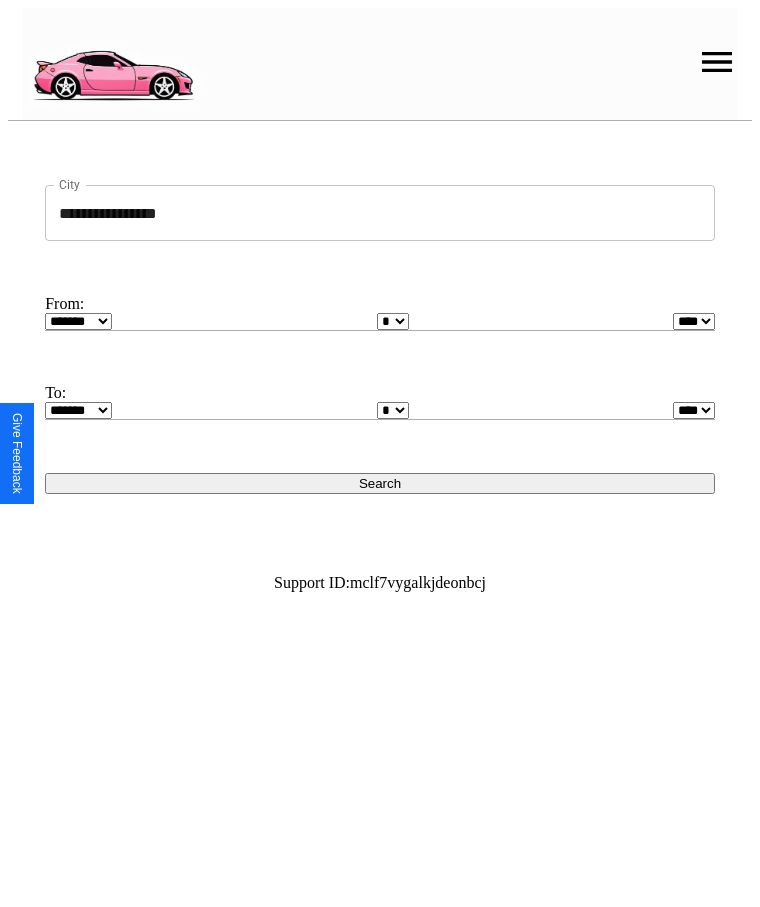 click on "******* ******** ***** ***** *** **** **** ****** ********* ******* ******** ********" at bounding box center (78, 321) 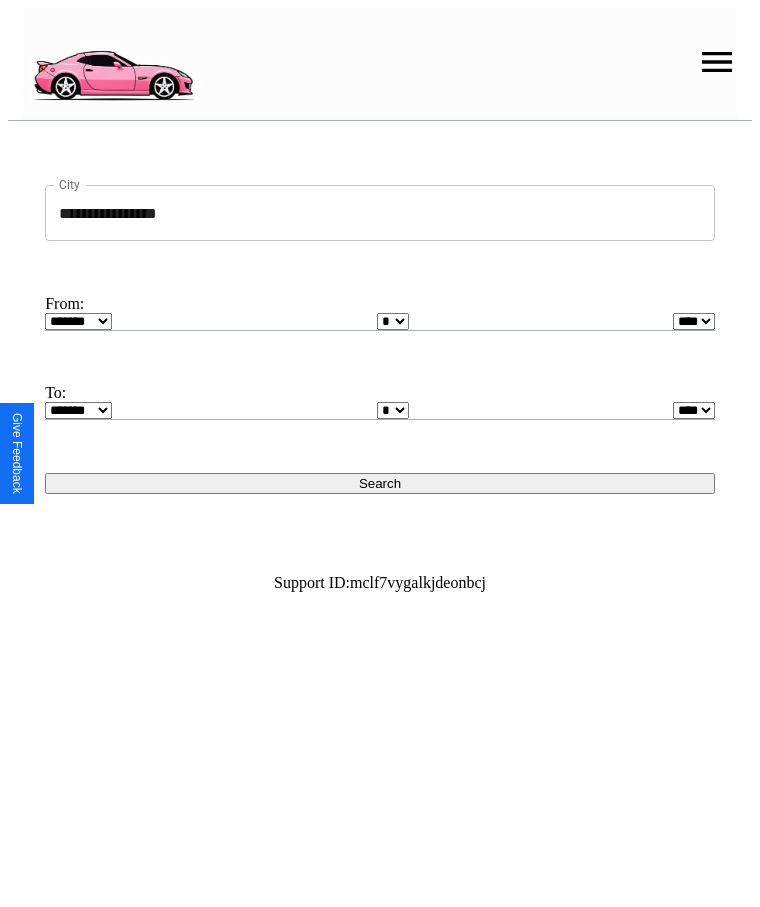 click on "* * * * * * * * * ** ** ** ** ** ** ** ** ** ** ** ** ** ** ** ** ** ** ** ** ** **" at bounding box center (393, 321) 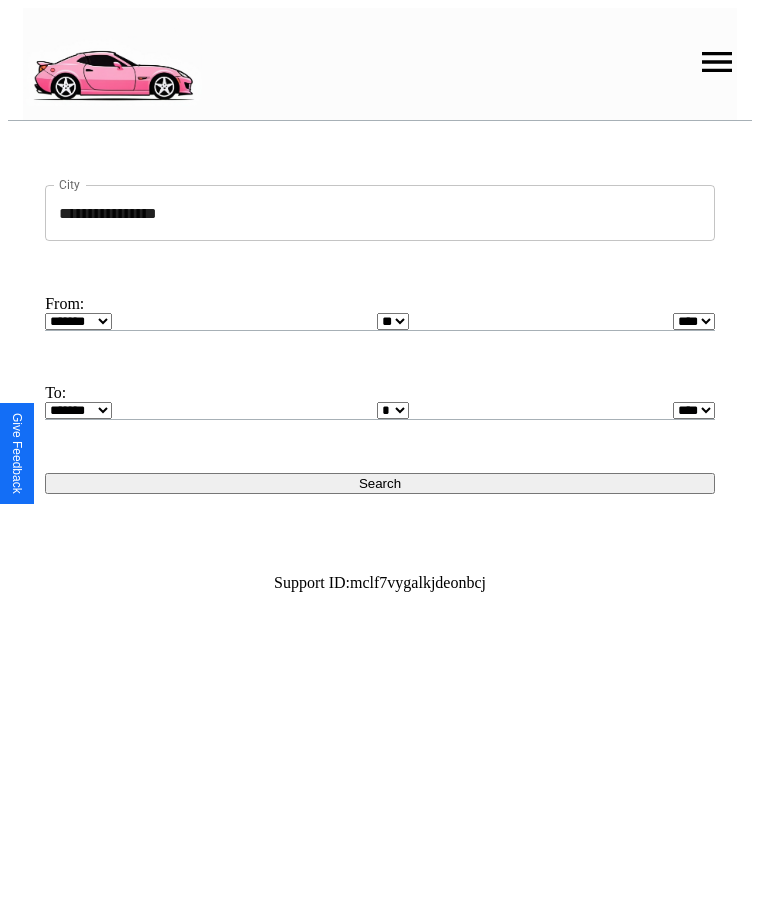 click on "**** **** **** **** **** **** **** **** **** ****" at bounding box center [694, 321] 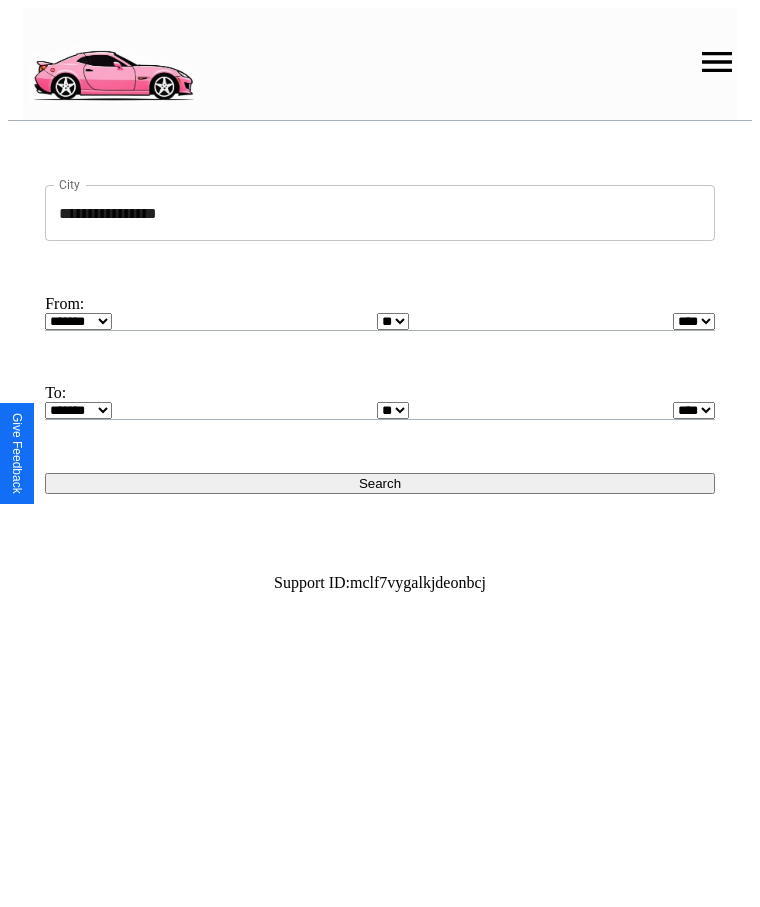 click on "* * * * * * * * * ** ** ** ** ** ** ** ** ** ** ** ** ** ** ** ** ** ** ** ** ** **" at bounding box center [393, 410] 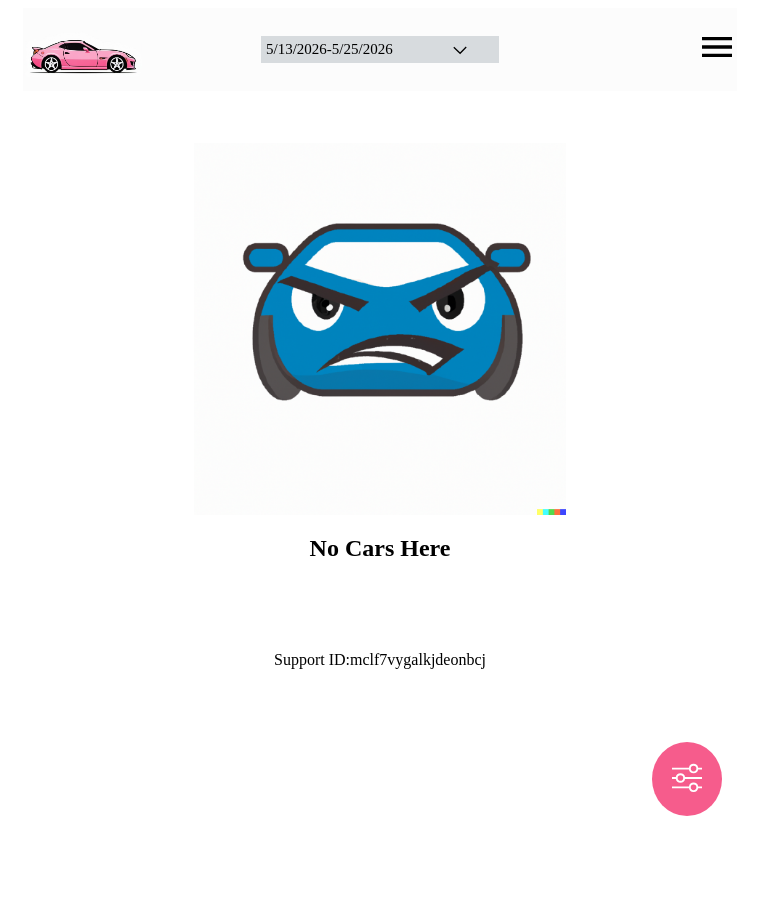 scroll, scrollTop: 0, scrollLeft: 0, axis: both 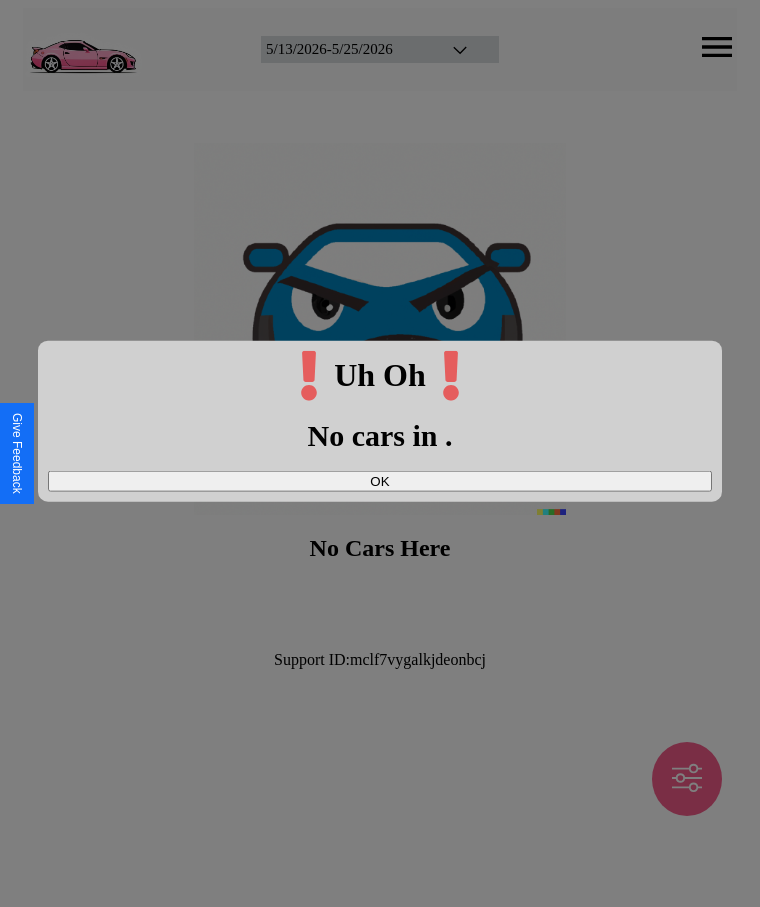 click on "OK" at bounding box center [380, 480] 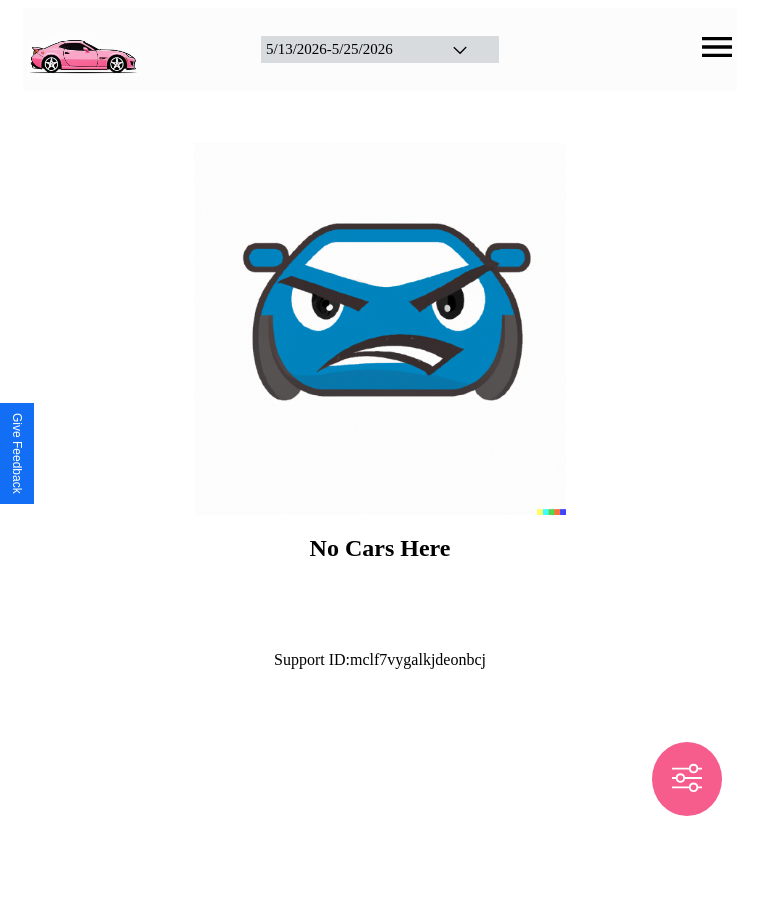 click at bounding box center [82, 47] 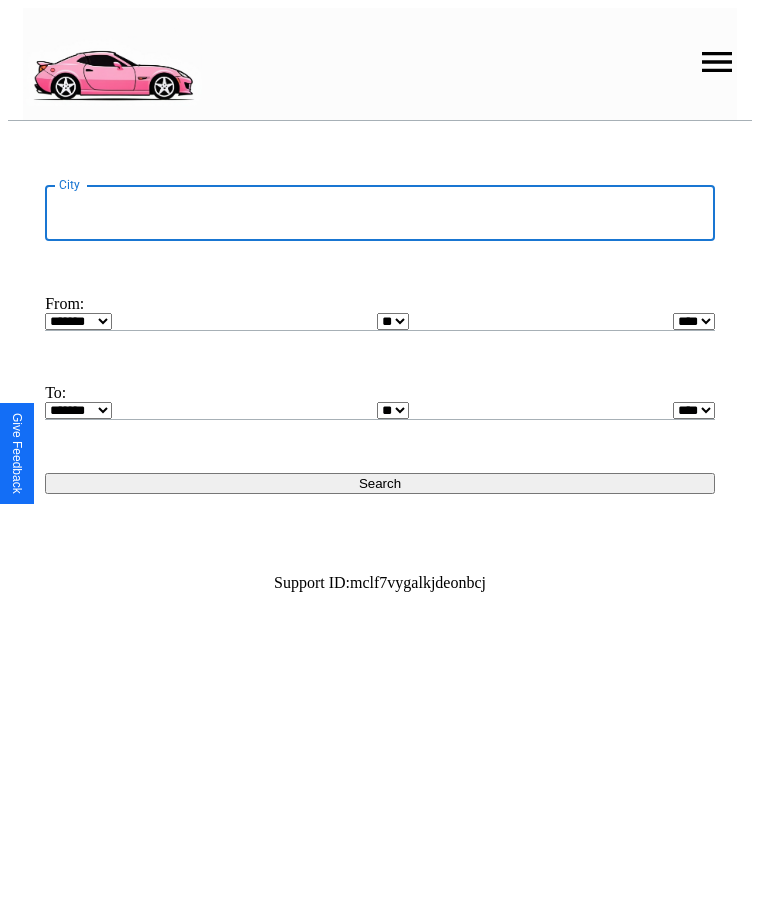 click on "City" at bounding box center (380, 213) 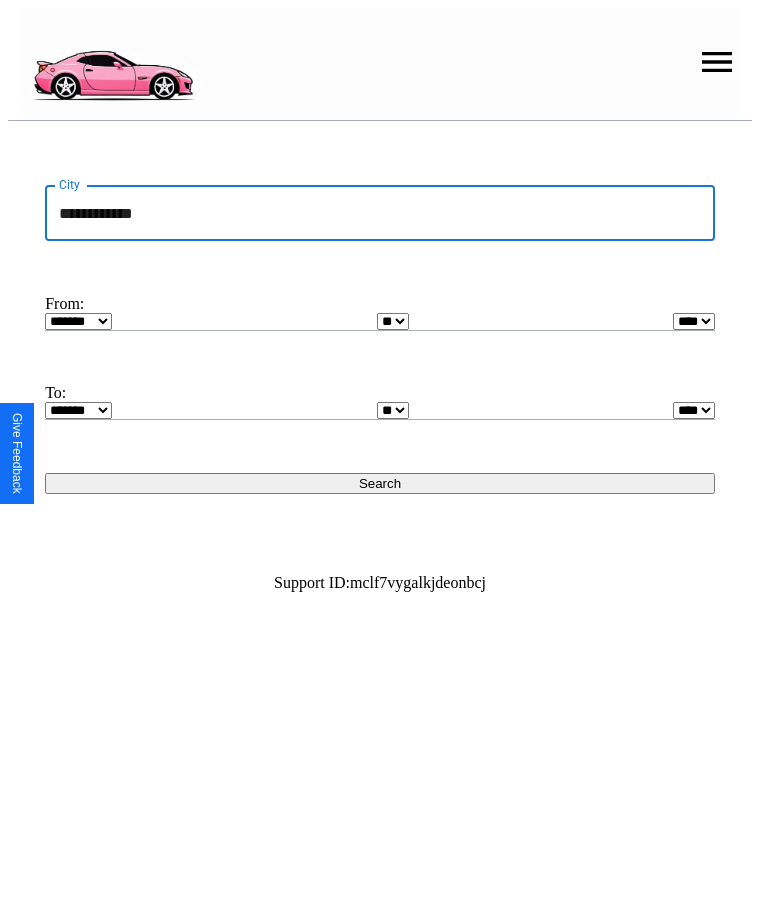 type on "**********" 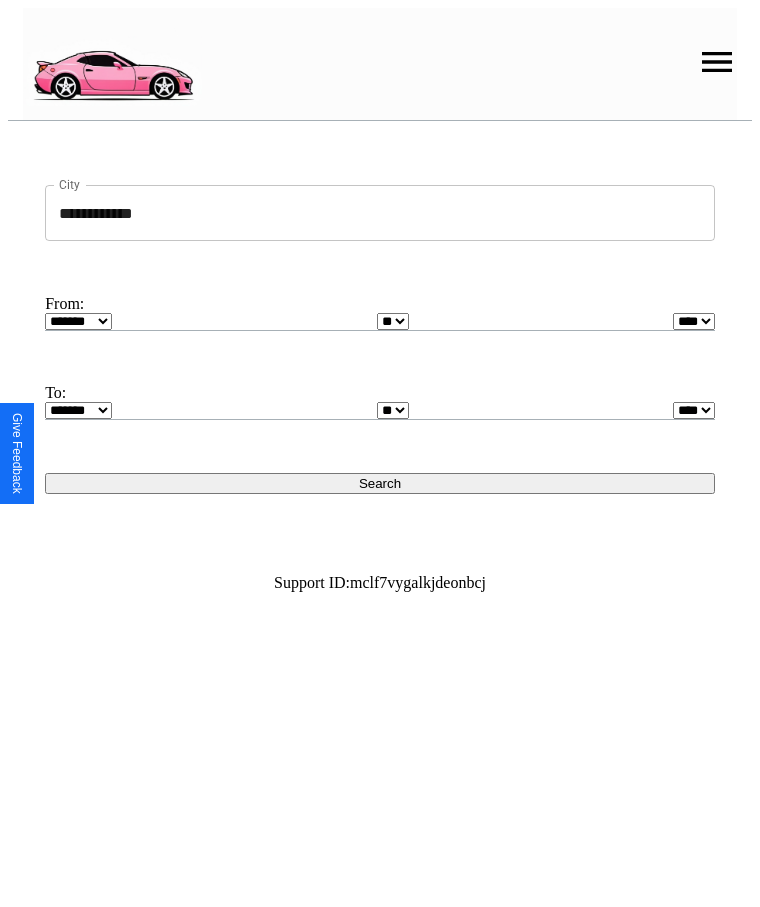 click on "******* ******** ***** ***** *** **** **** ****** ********* ******* ******** ********" at bounding box center [78, 321] 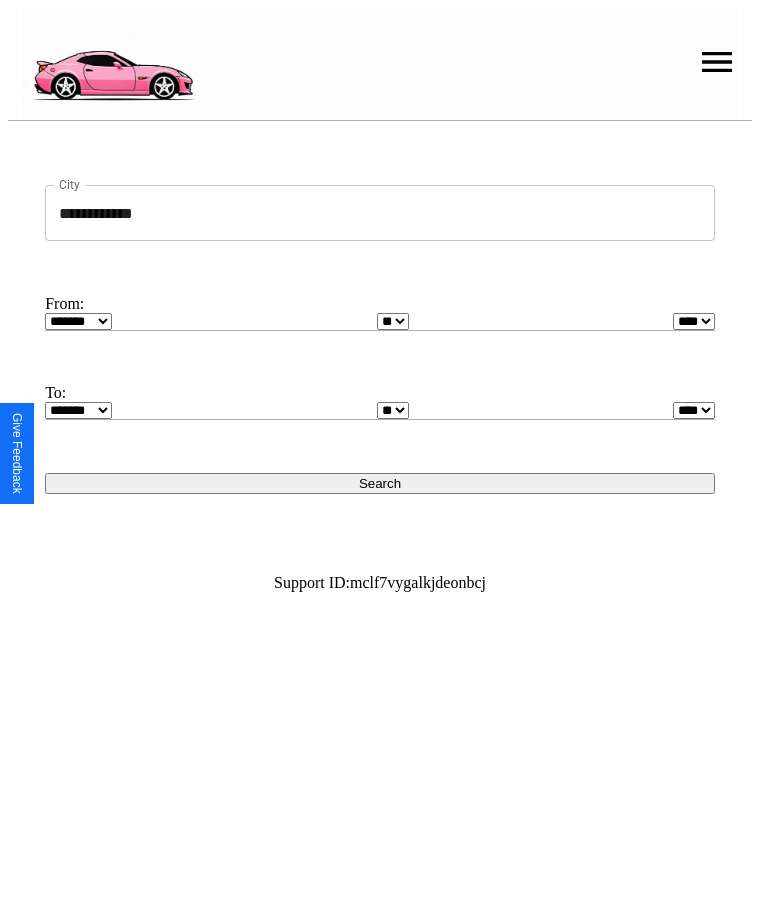 click on "* * * * * * * * * ** ** ** ** ** ** ** ** ** ** ** ** ** ** ** ** ** ** **" at bounding box center [393, 321] 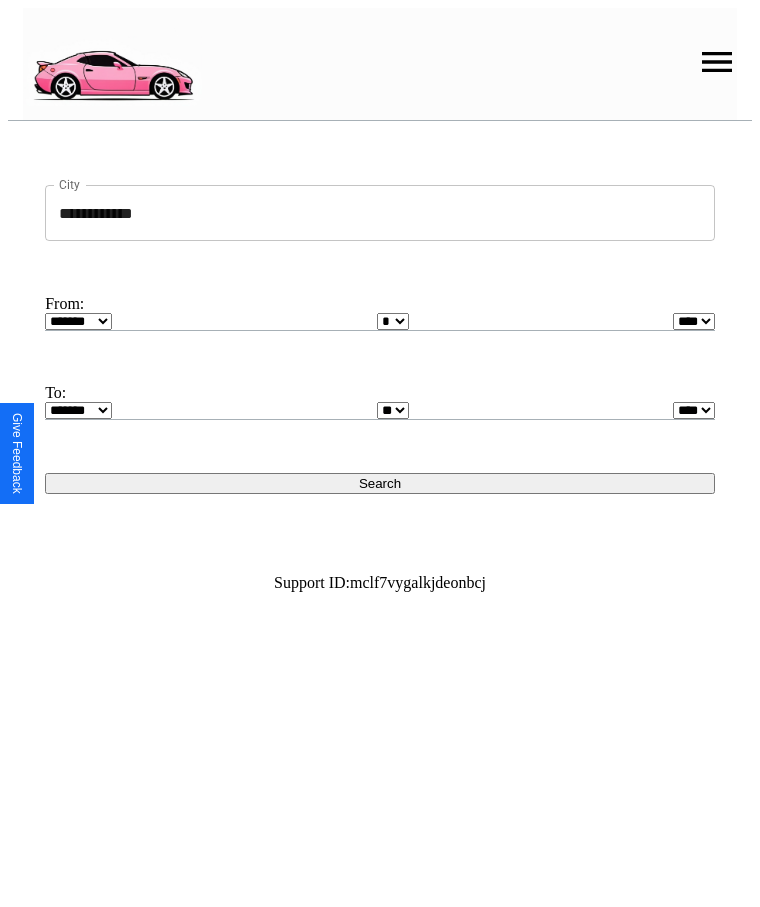 click on "**** **** **** **** **** **** **** **** **** ****" at bounding box center [694, 321] 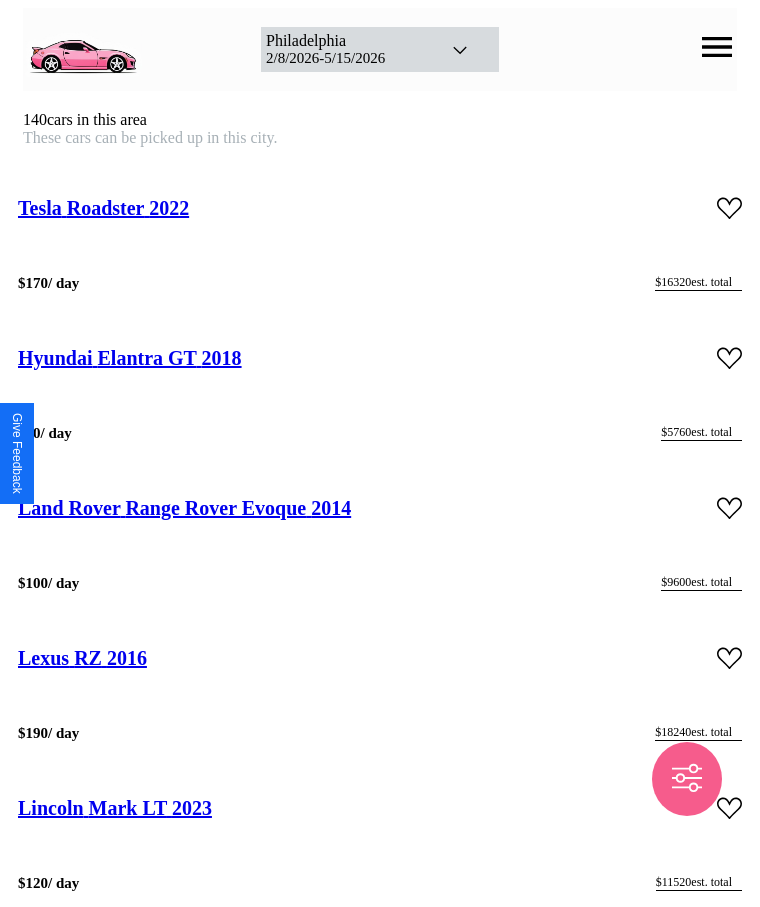 scroll, scrollTop: 18844, scrollLeft: 0, axis: vertical 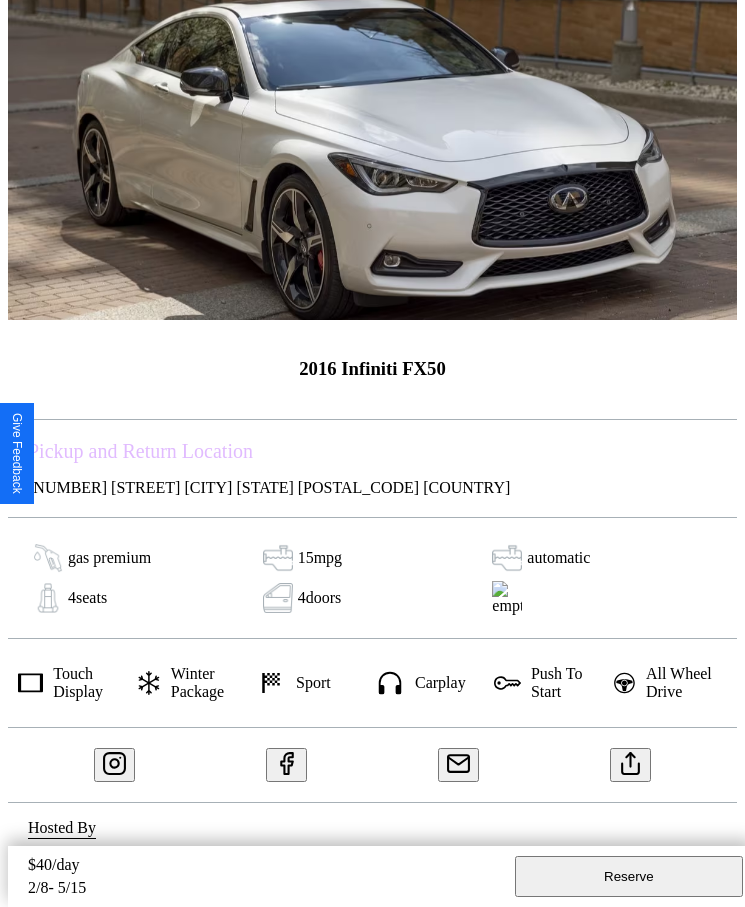 click on "6978 Market Street  Philadelphia Pennsylvania 50932 United States" at bounding box center (372, 488) 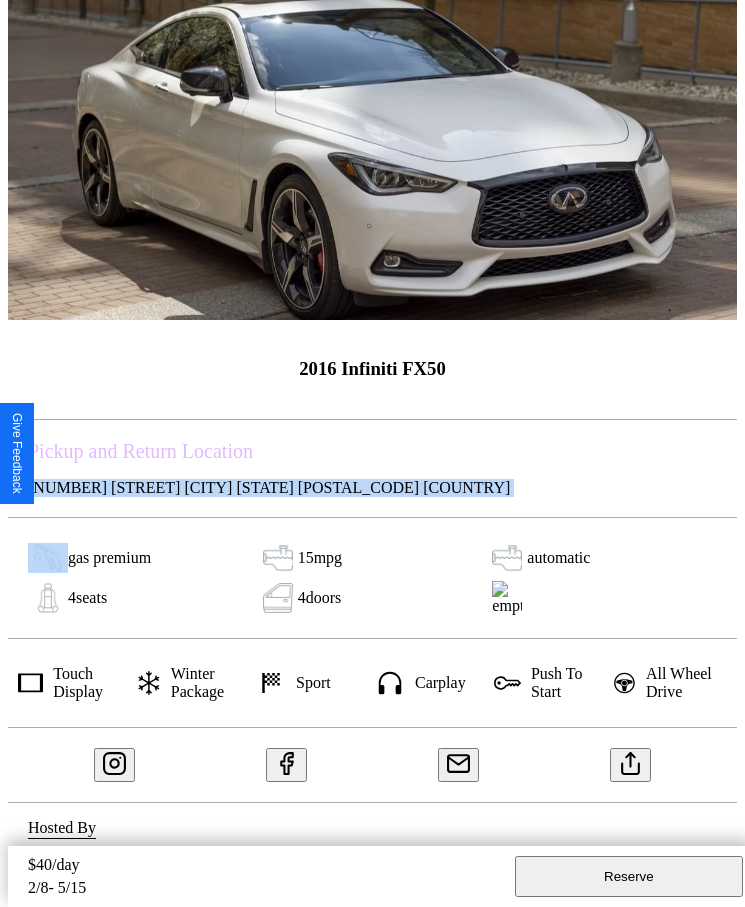 click on "6978 Market Street  Philadelphia Pennsylvania 50932 United States" at bounding box center [372, 488] 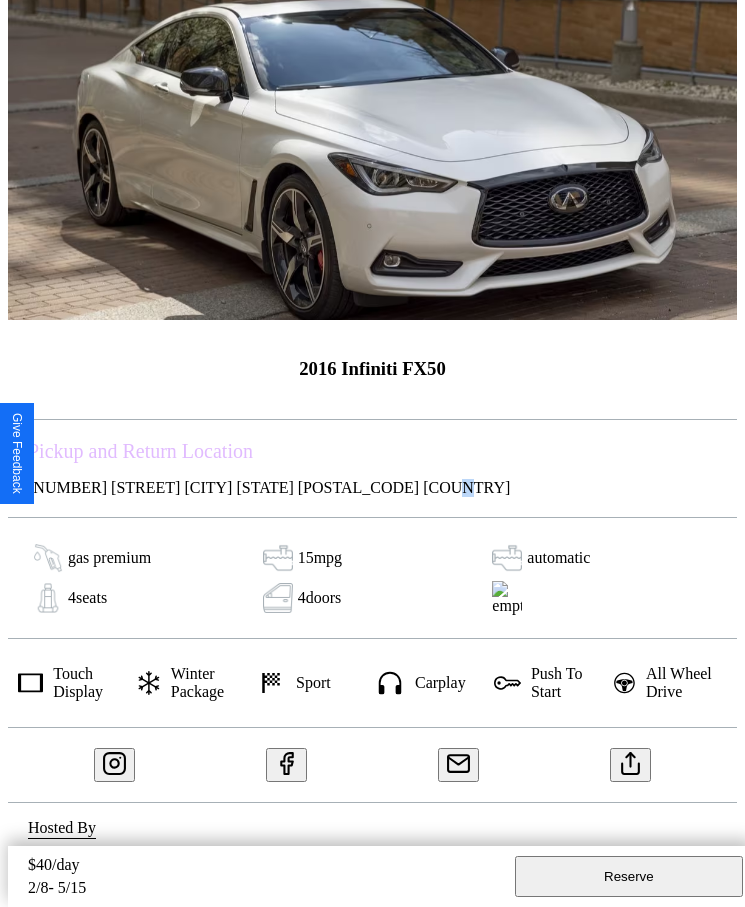 click on "6978 Market Street  Philadelphia Pennsylvania 50932 United States" at bounding box center [372, 488] 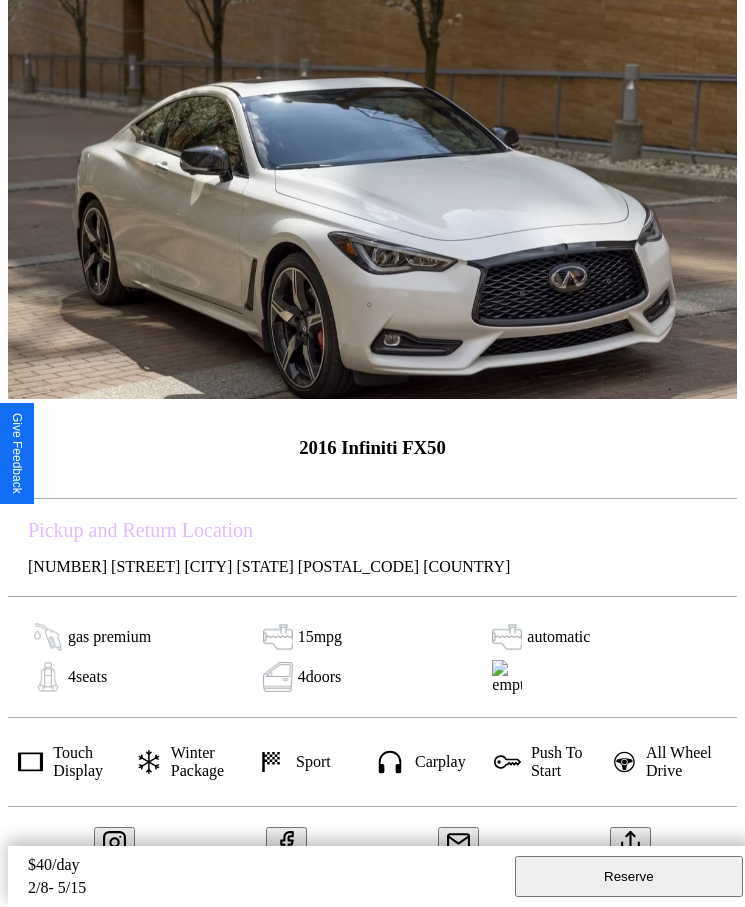 scroll, scrollTop: 85, scrollLeft: 0, axis: vertical 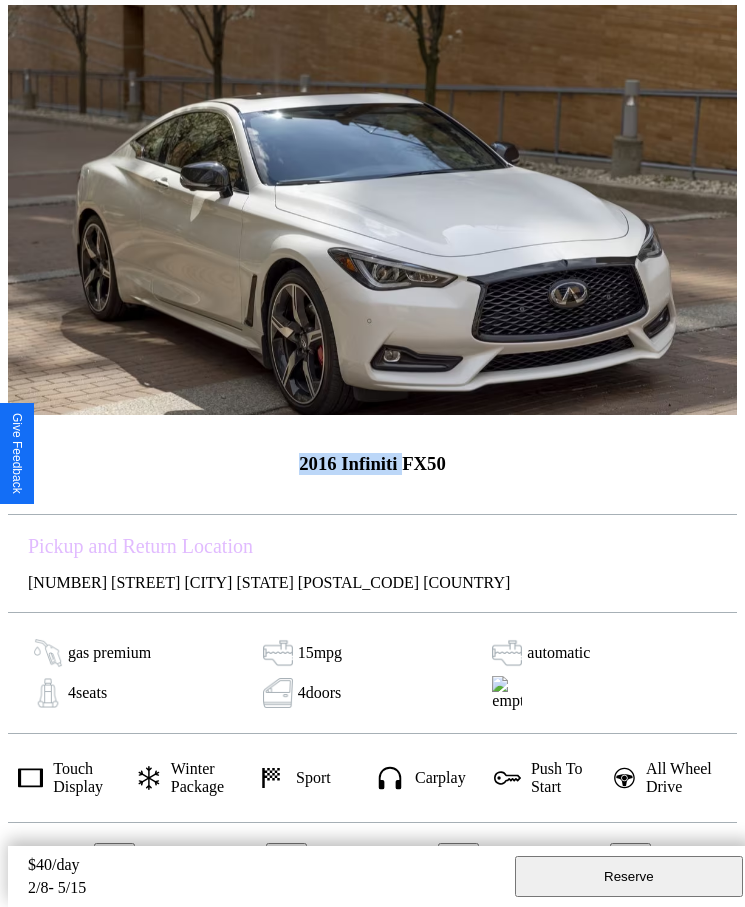 click on "Reserve" at bounding box center [629, 876] 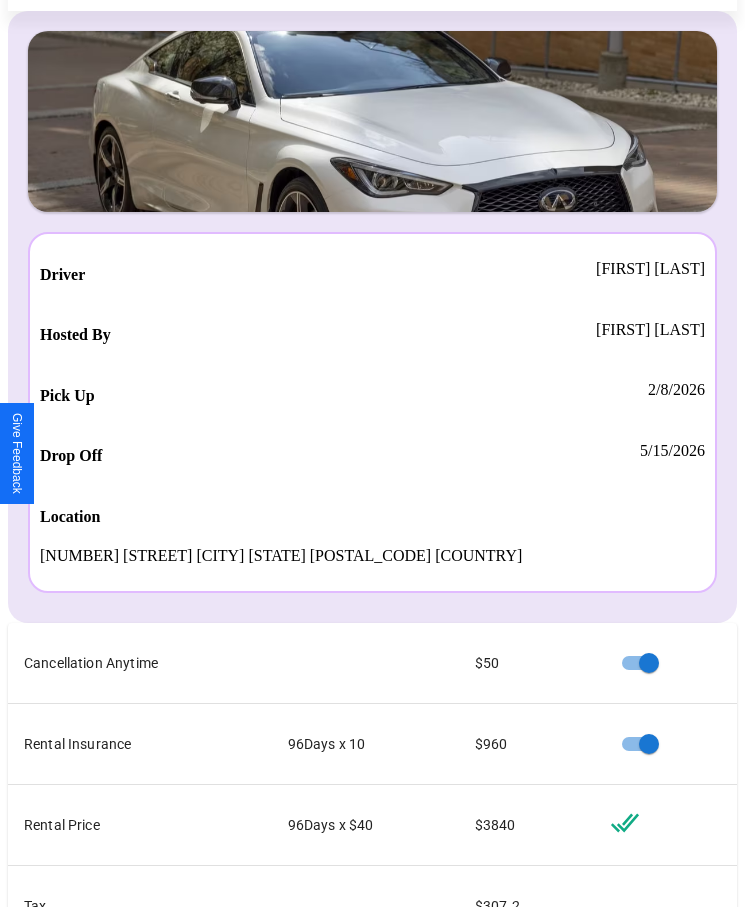 scroll, scrollTop: 0, scrollLeft: 0, axis: both 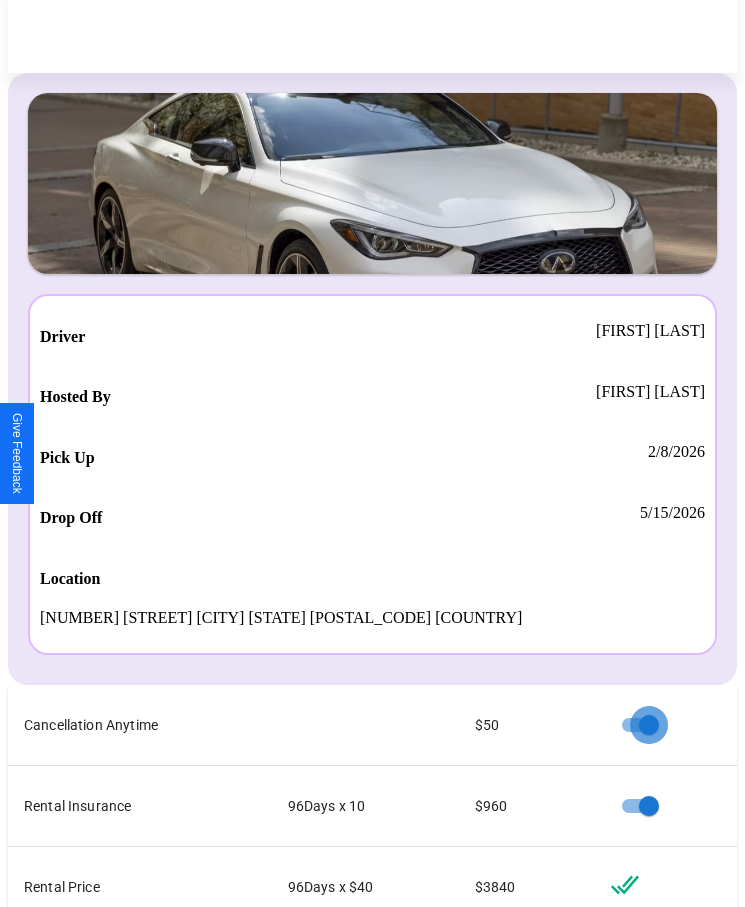 click on "Checkout" at bounding box center [530, 1118] 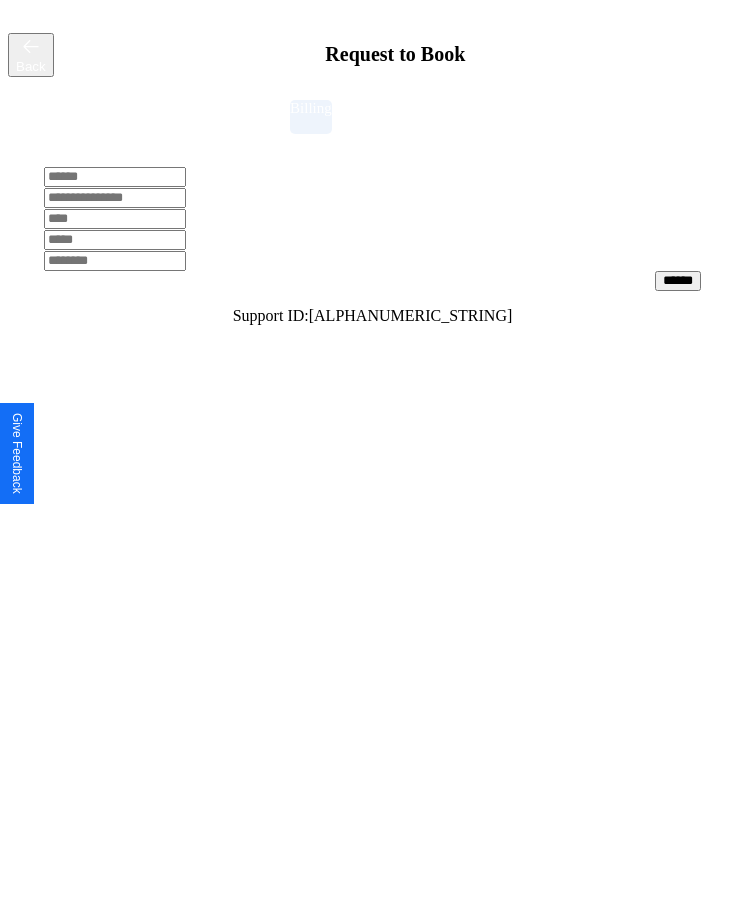 scroll, scrollTop: 0, scrollLeft: 0, axis: both 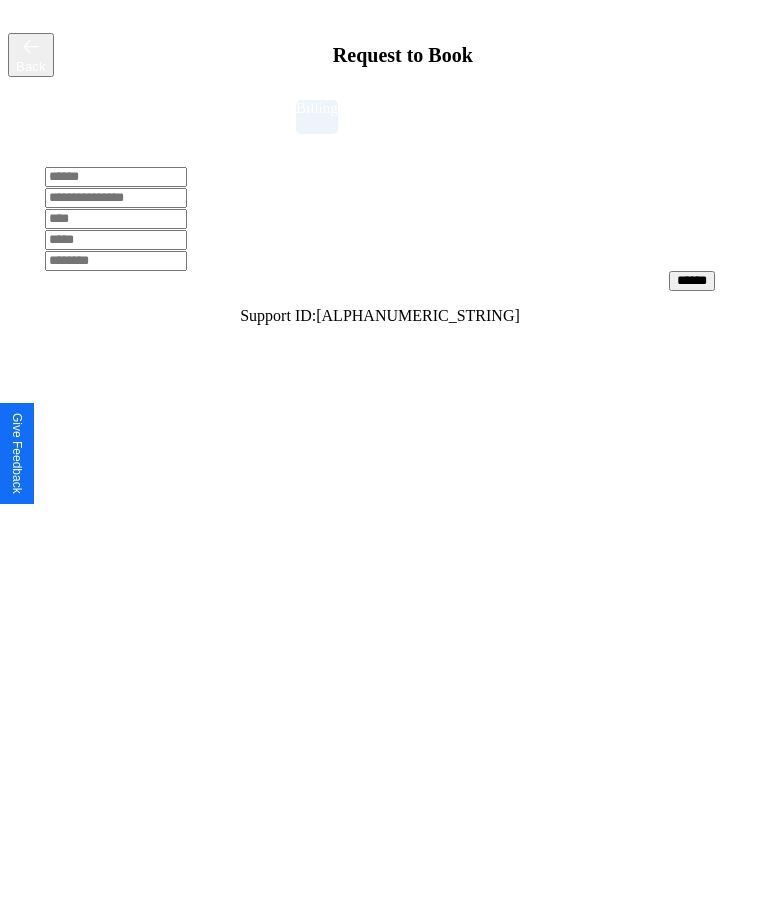 click at bounding box center (116, 177) 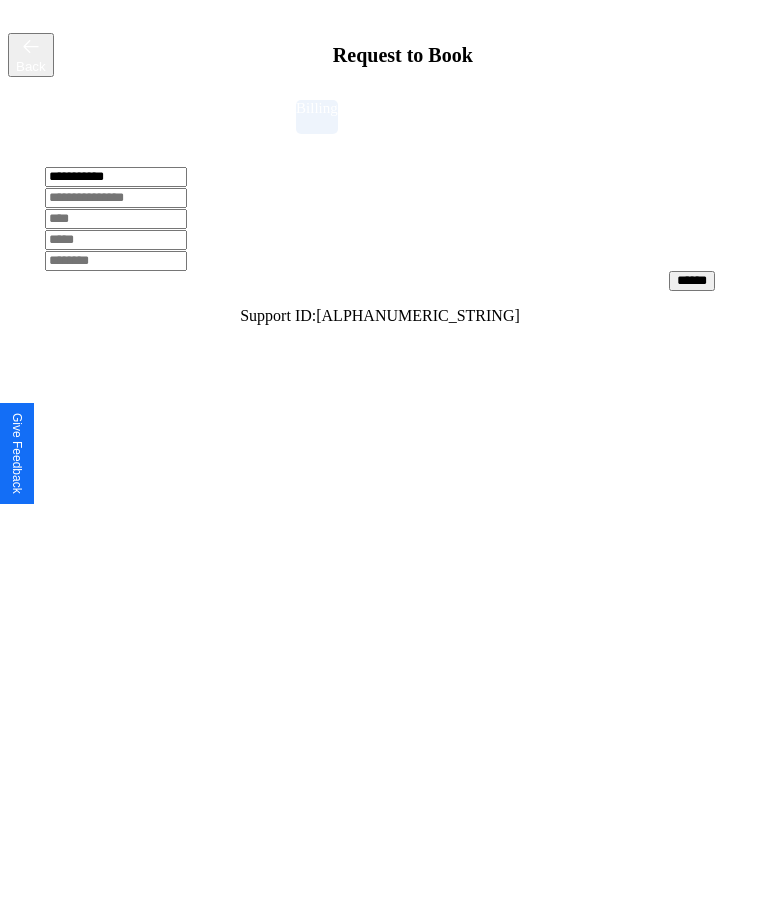 type on "**********" 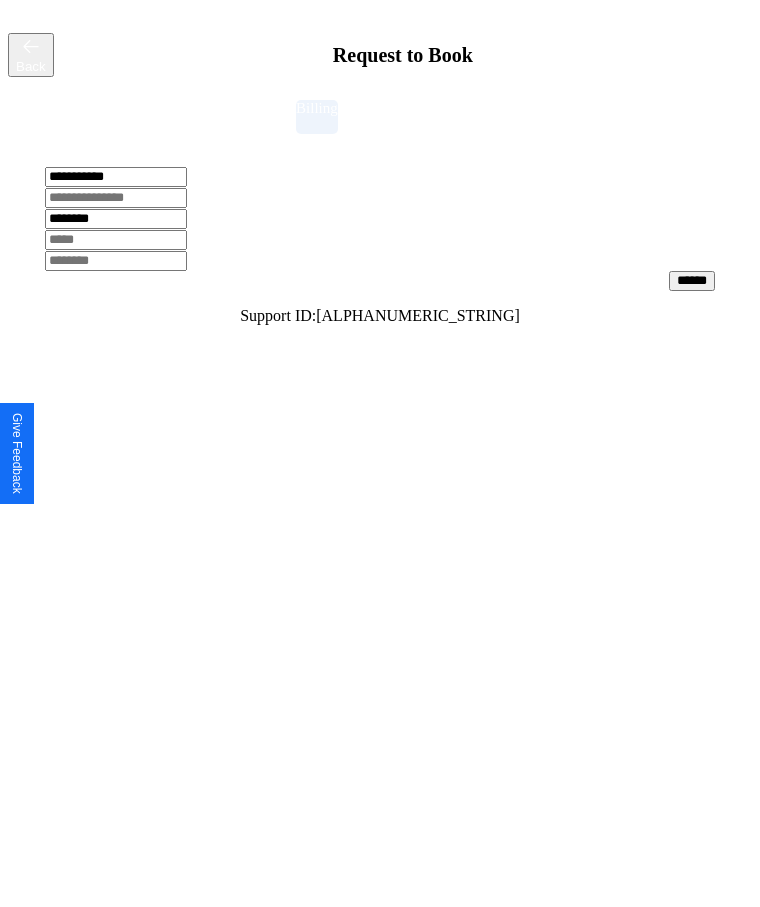 type on "********" 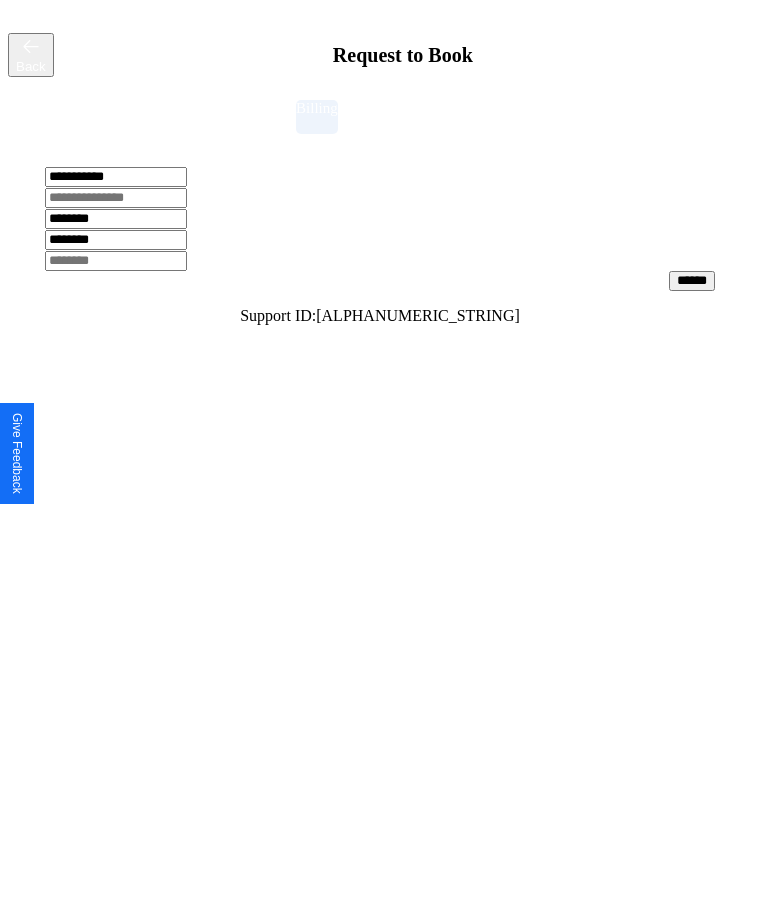 type on "********" 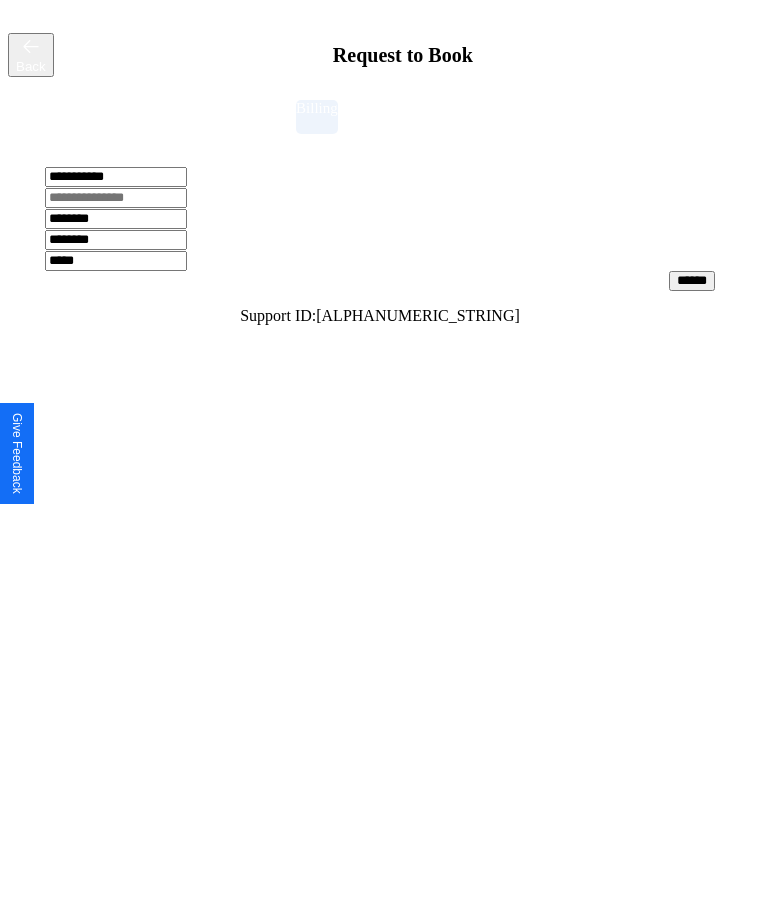 type on "*****" 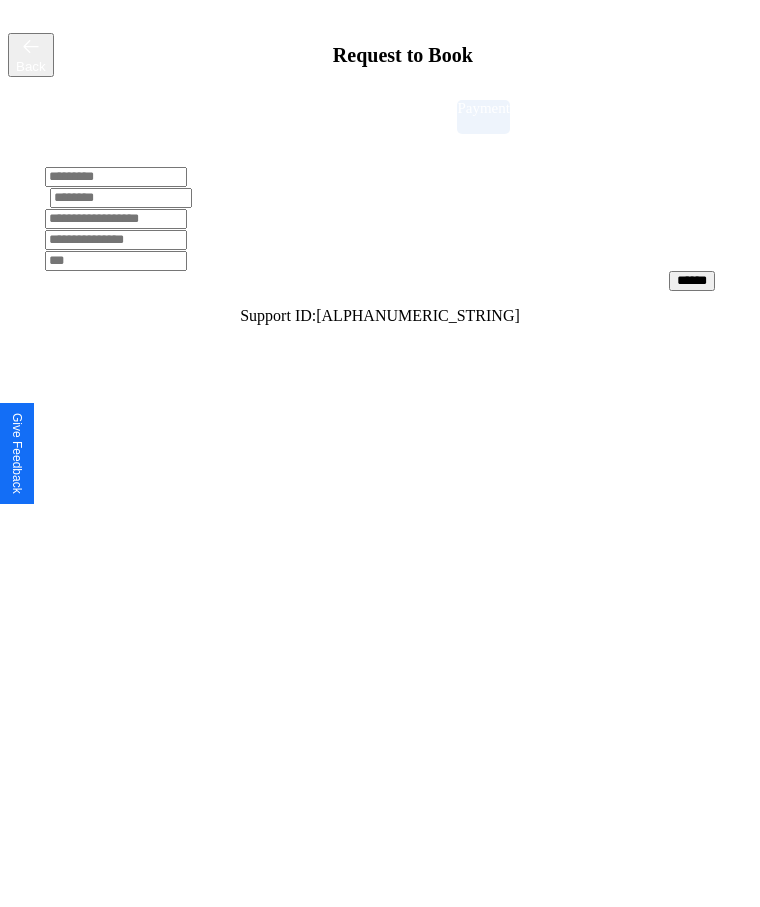 click at bounding box center (116, 177) 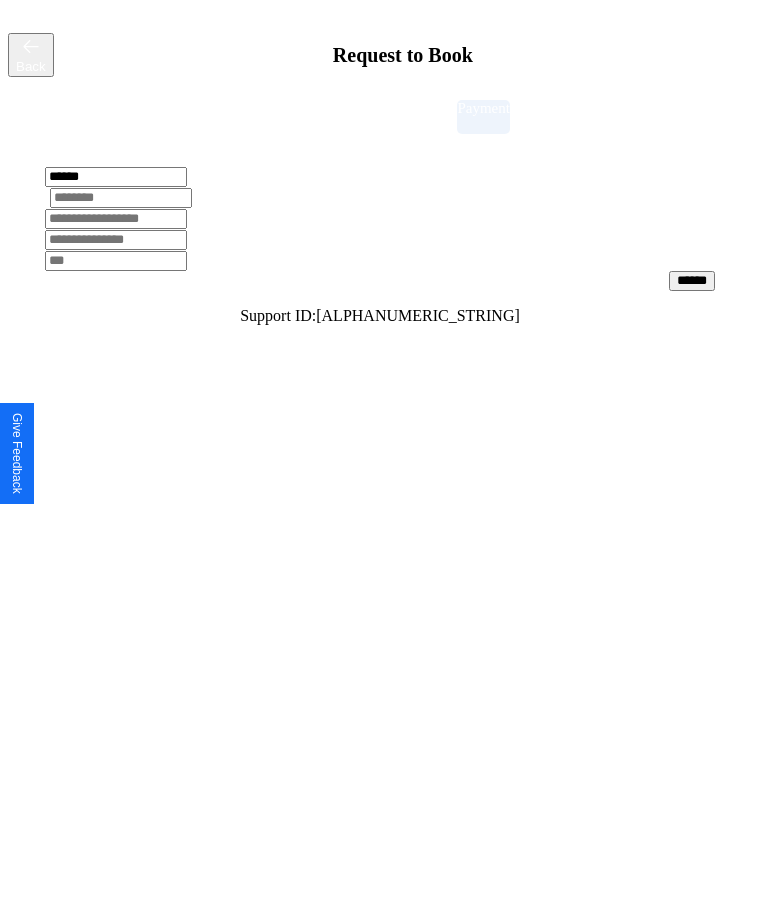 type on "******" 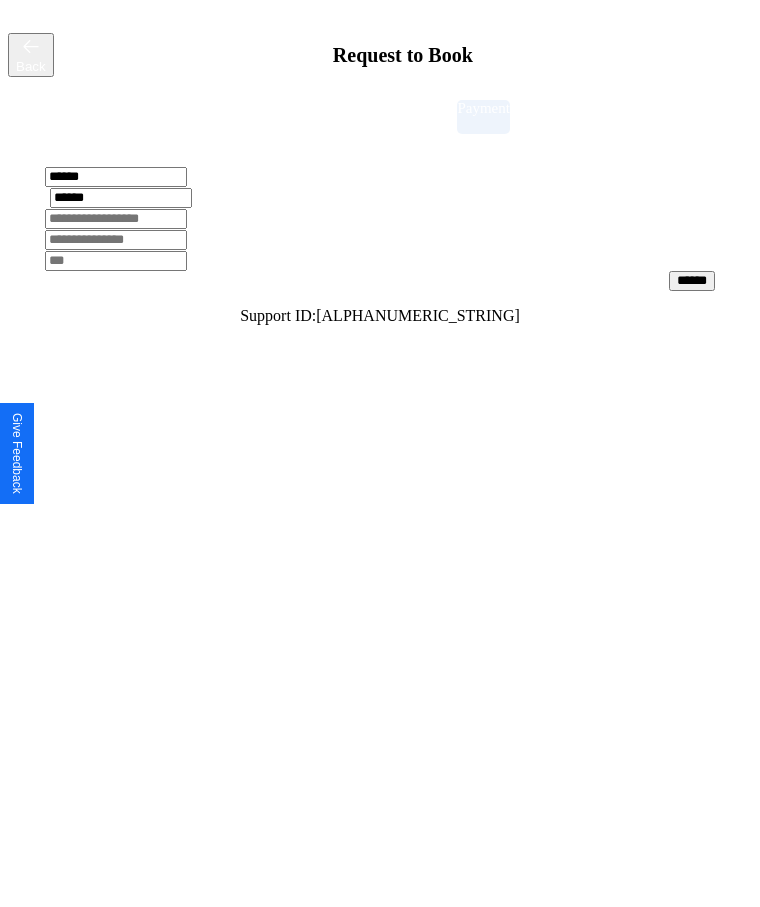 type on "******" 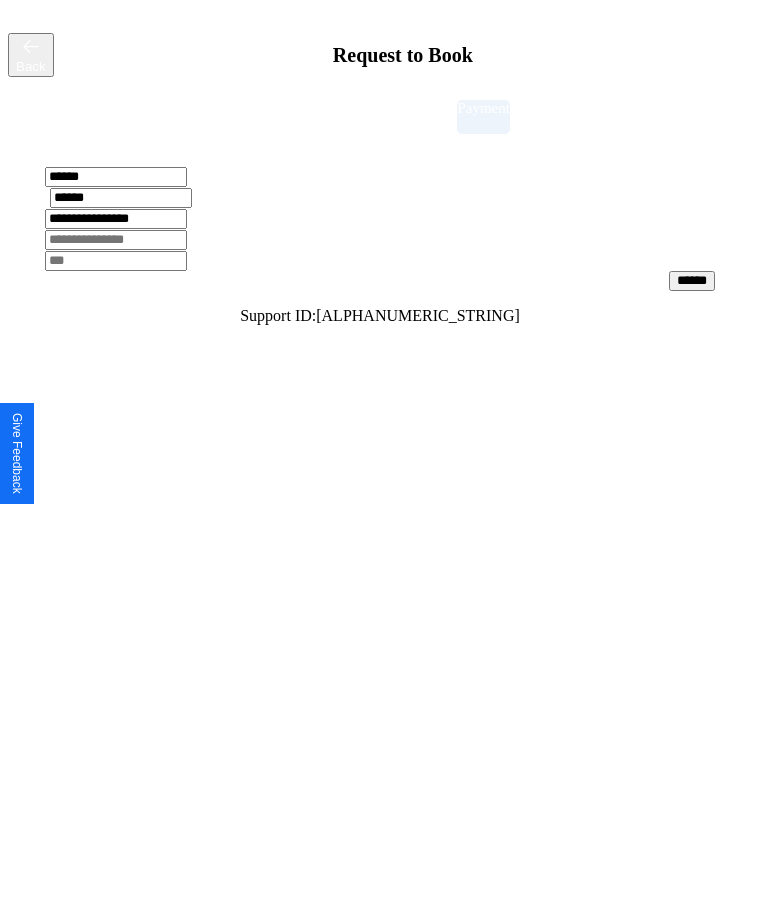 type on "**********" 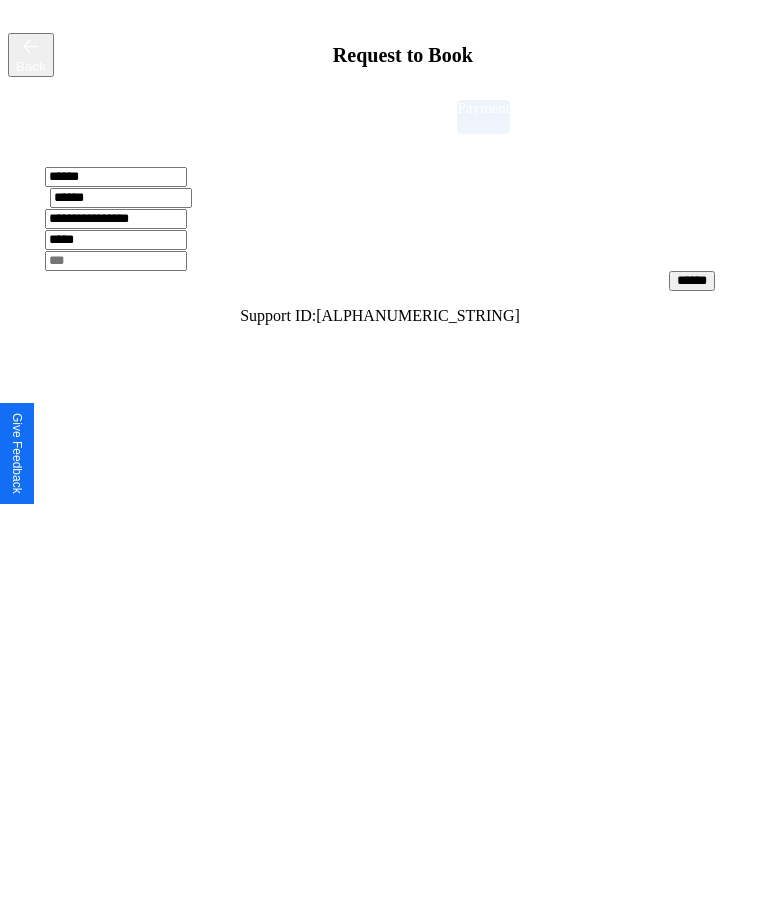 type on "*****" 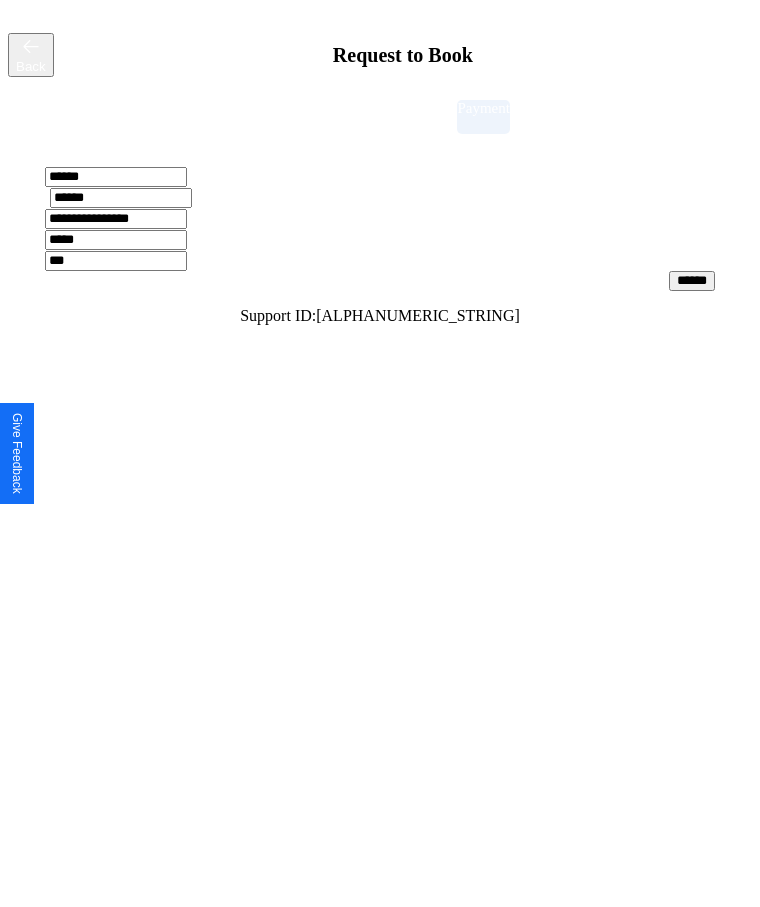 type on "***" 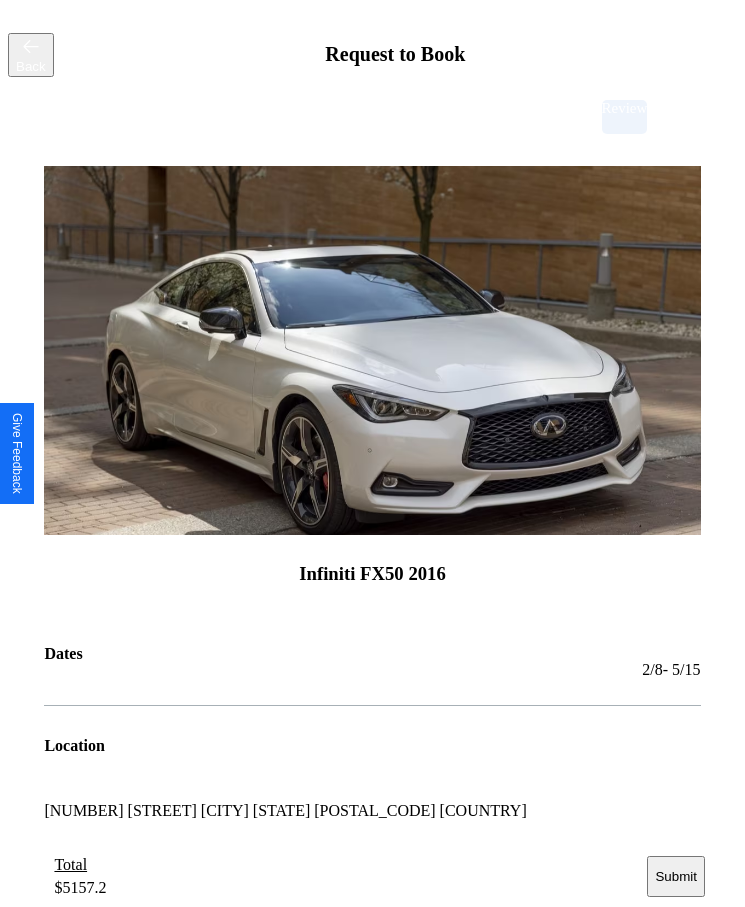 scroll, scrollTop: 2, scrollLeft: 0, axis: vertical 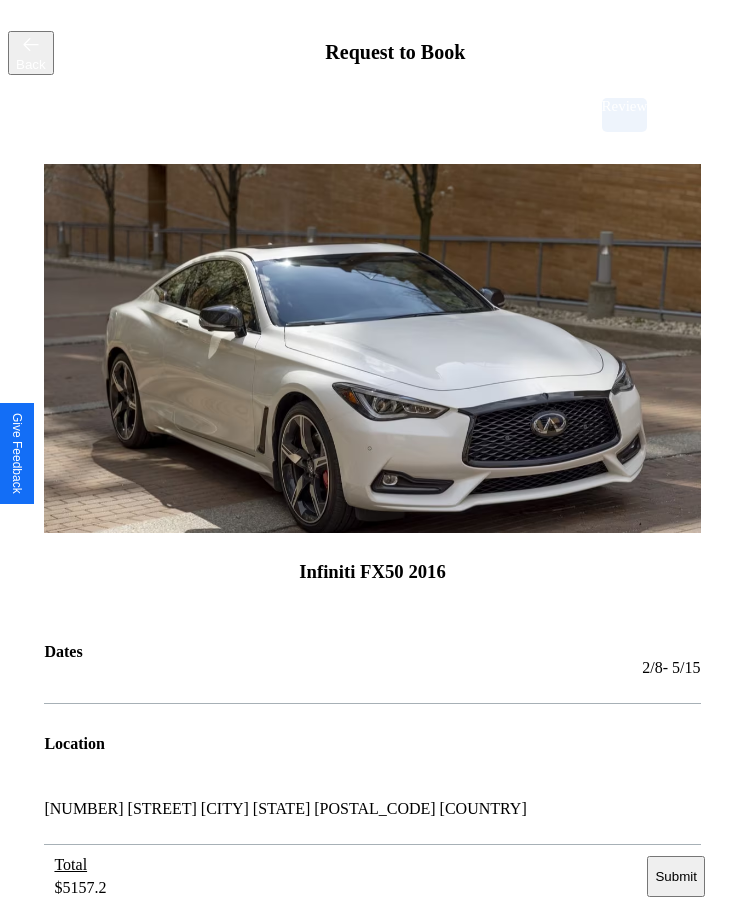 click on "Submit" at bounding box center [675, 876] 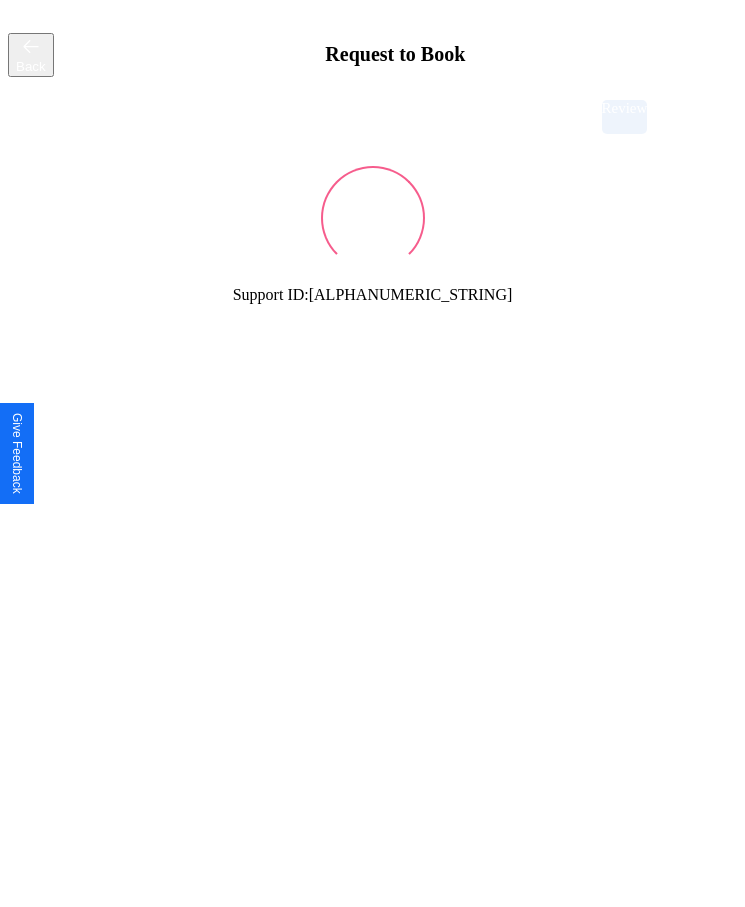 scroll, scrollTop: 0, scrollLeft: 0, axis: both 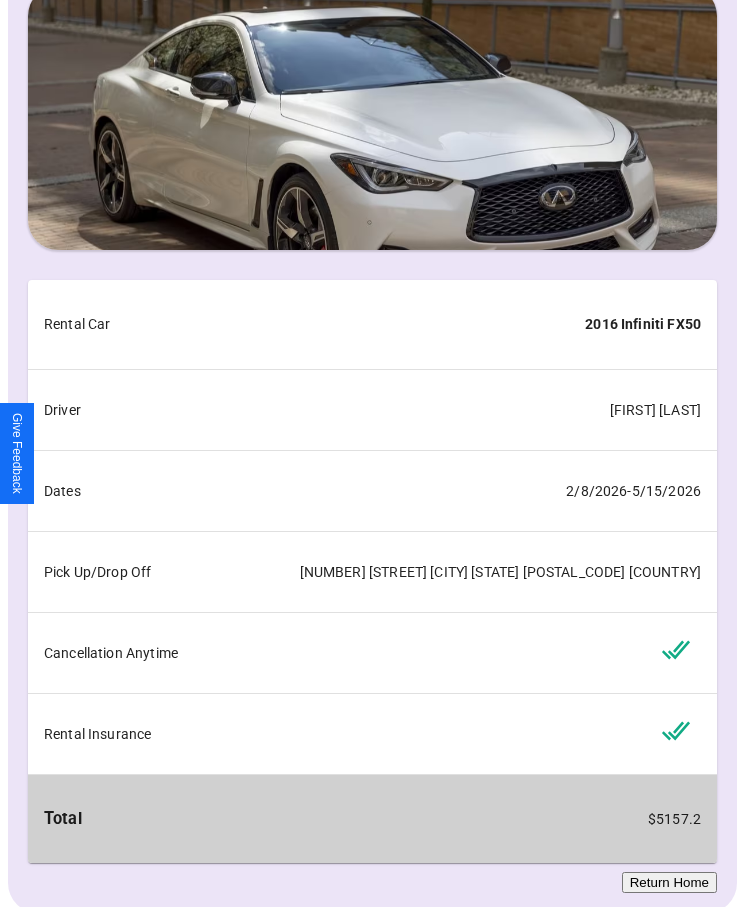 click on "Return Home" at bounding box center (669, 882) 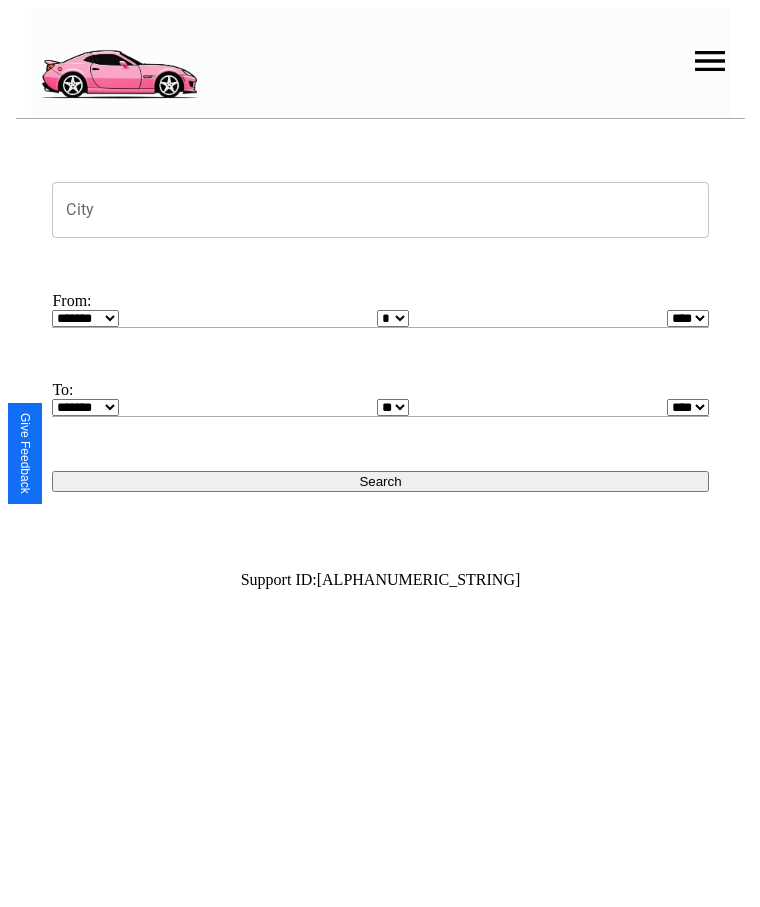 scroll, scrollTop: 0, scrollLeft: 0, axis: both 